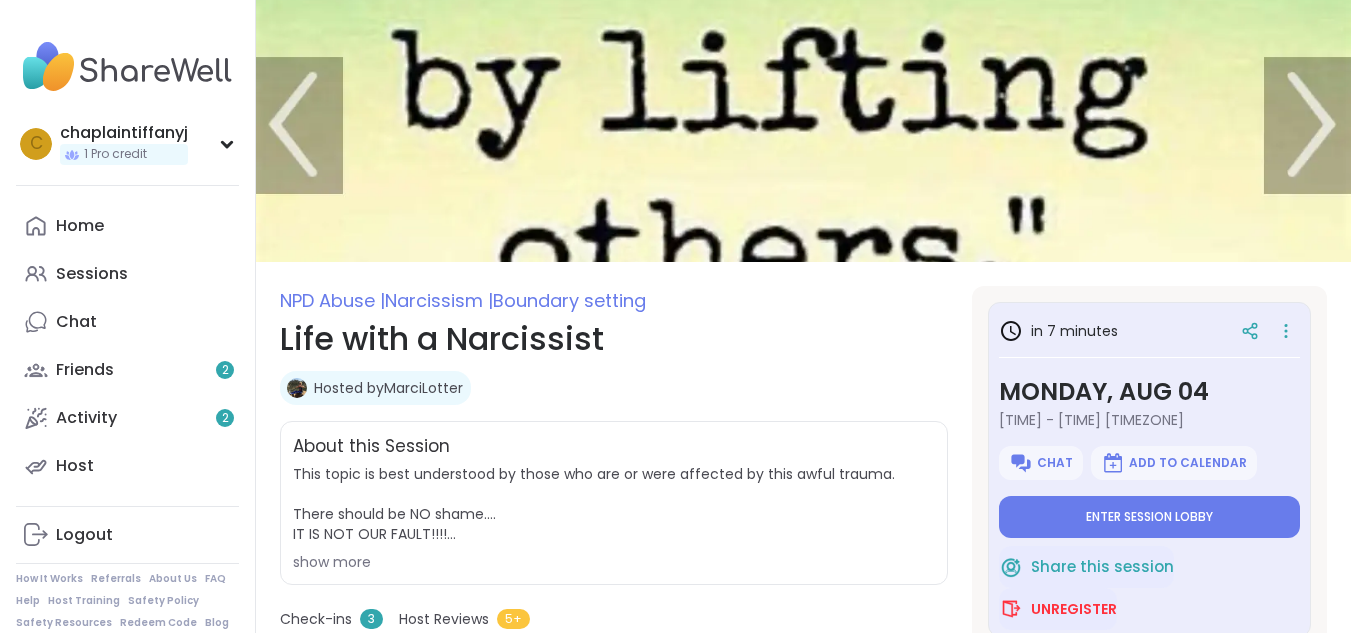 scroll, scrollTop: 0, scrollLeft: 0, axis: both 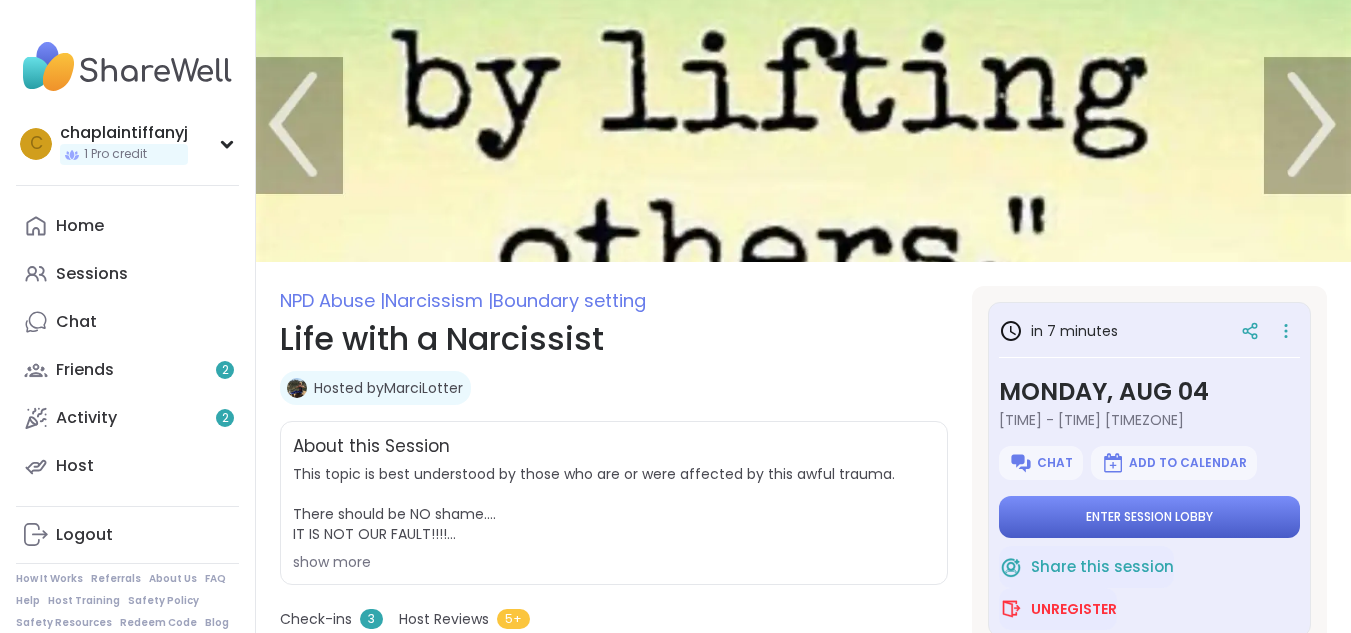 click on "Enter session lobby" at bounding box center [1149, 517] 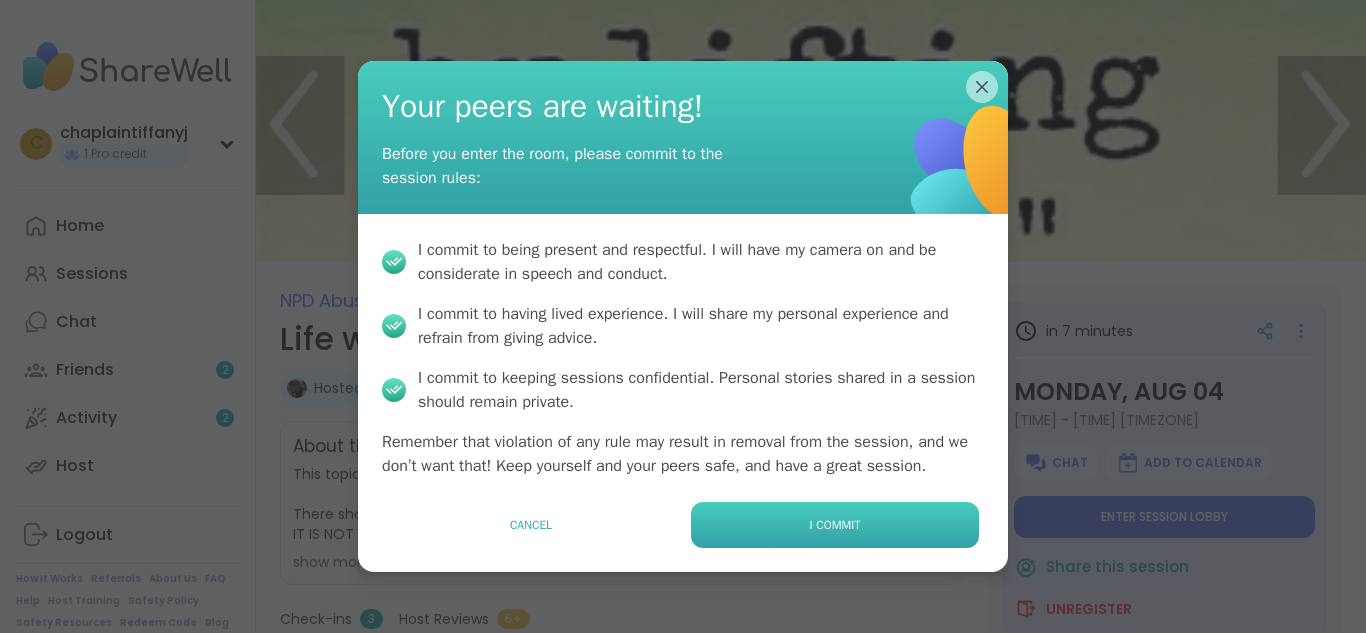 click on "I commit" at bounding box center (835, 525) 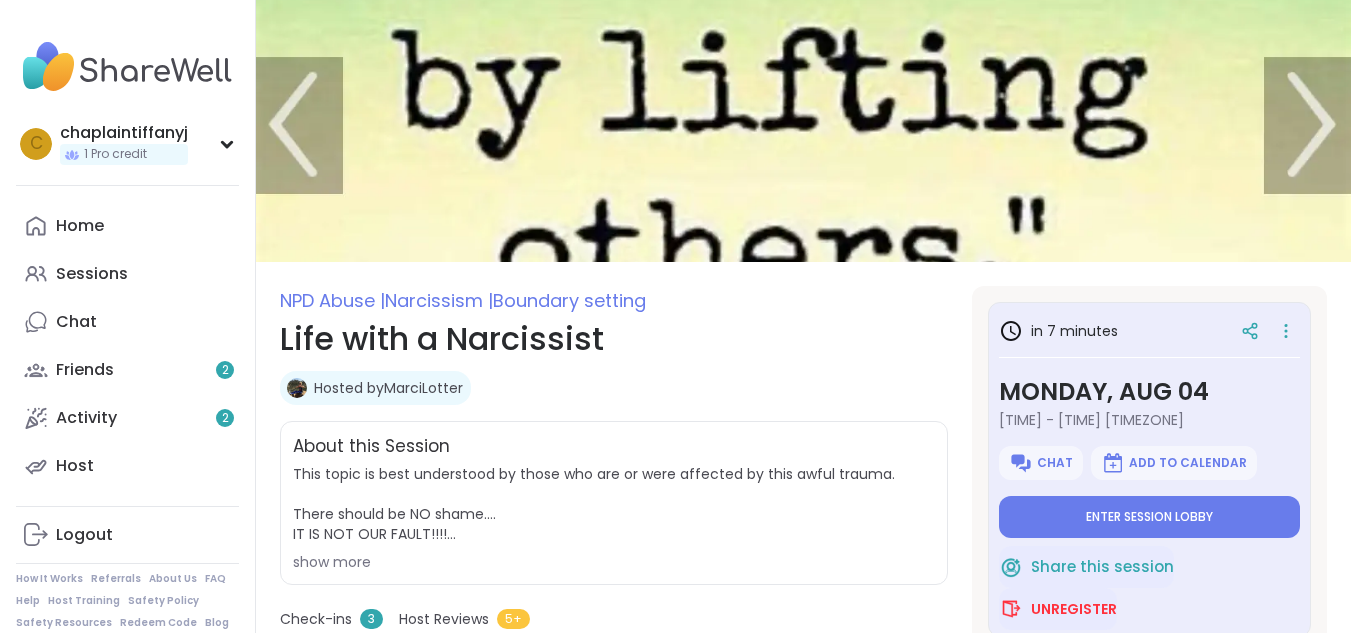 type on "*" 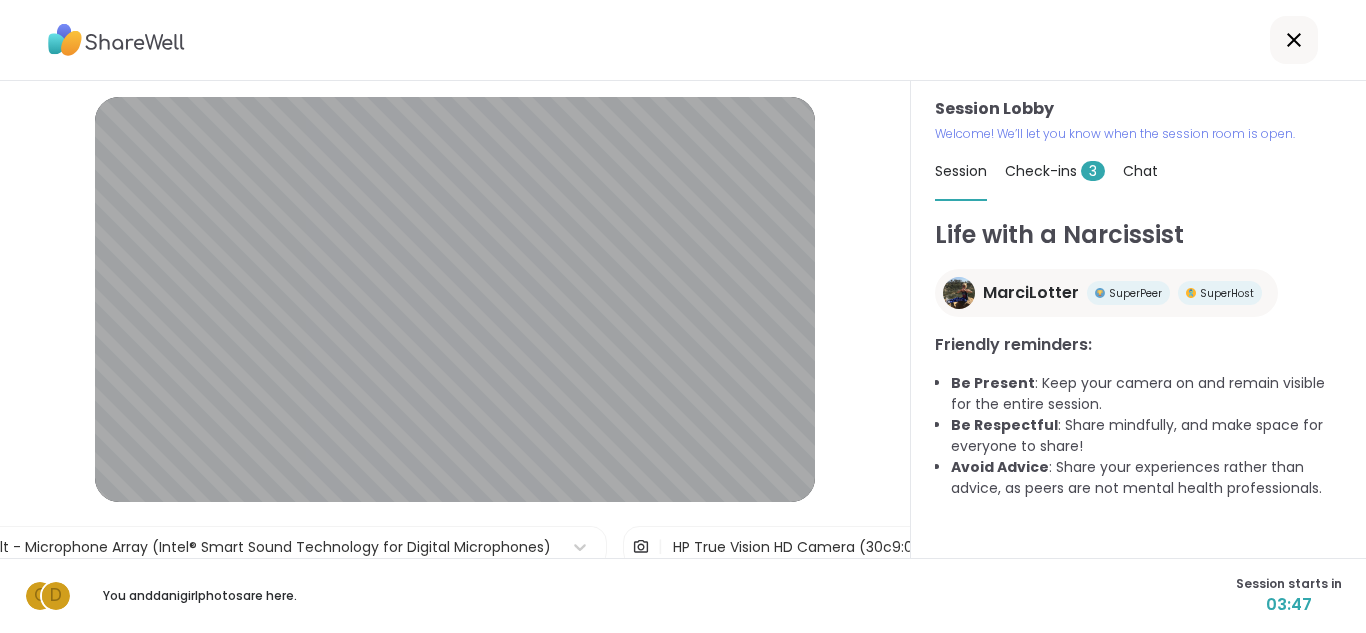 click 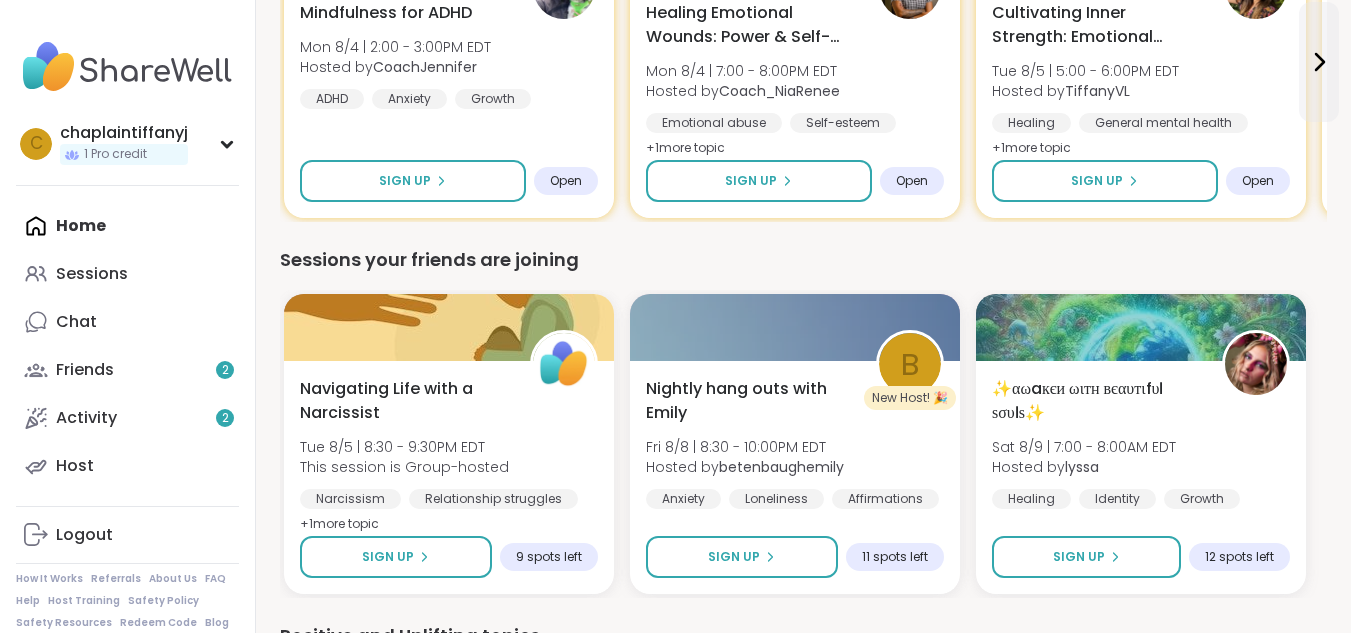 scroll, scrollTop: 1574, scrollLeft: 0, axis: vertical 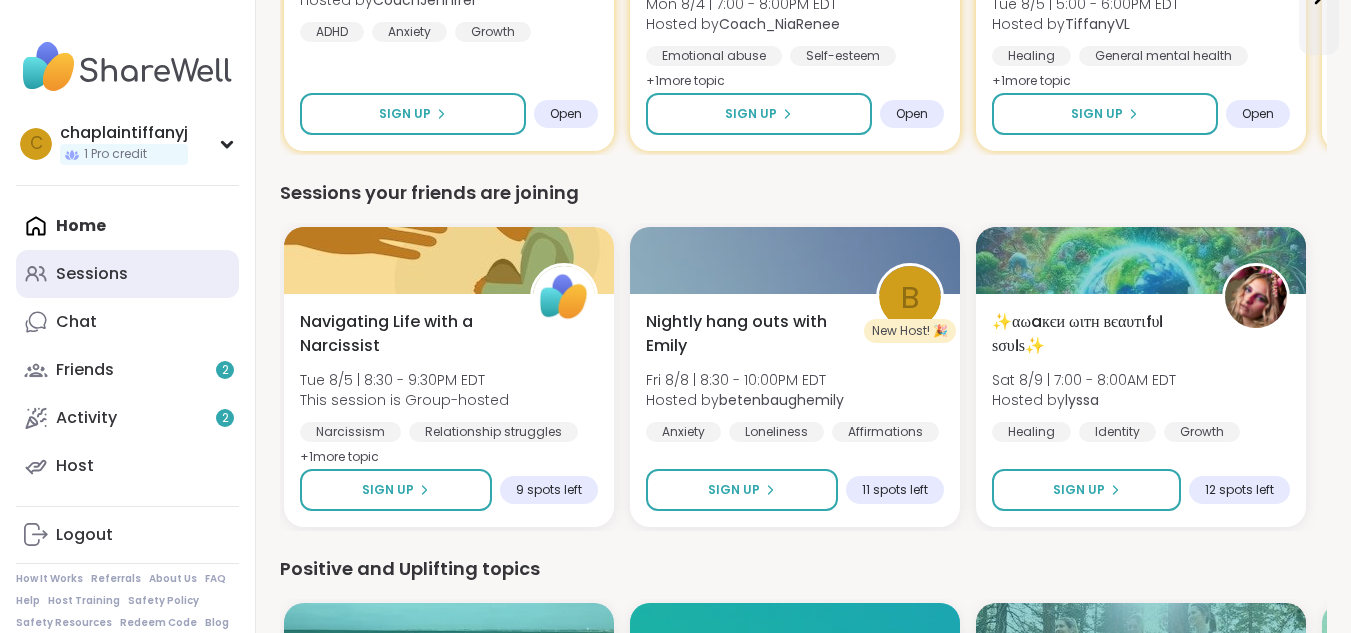 click on "Sessions" at bounding box center [92, 274] 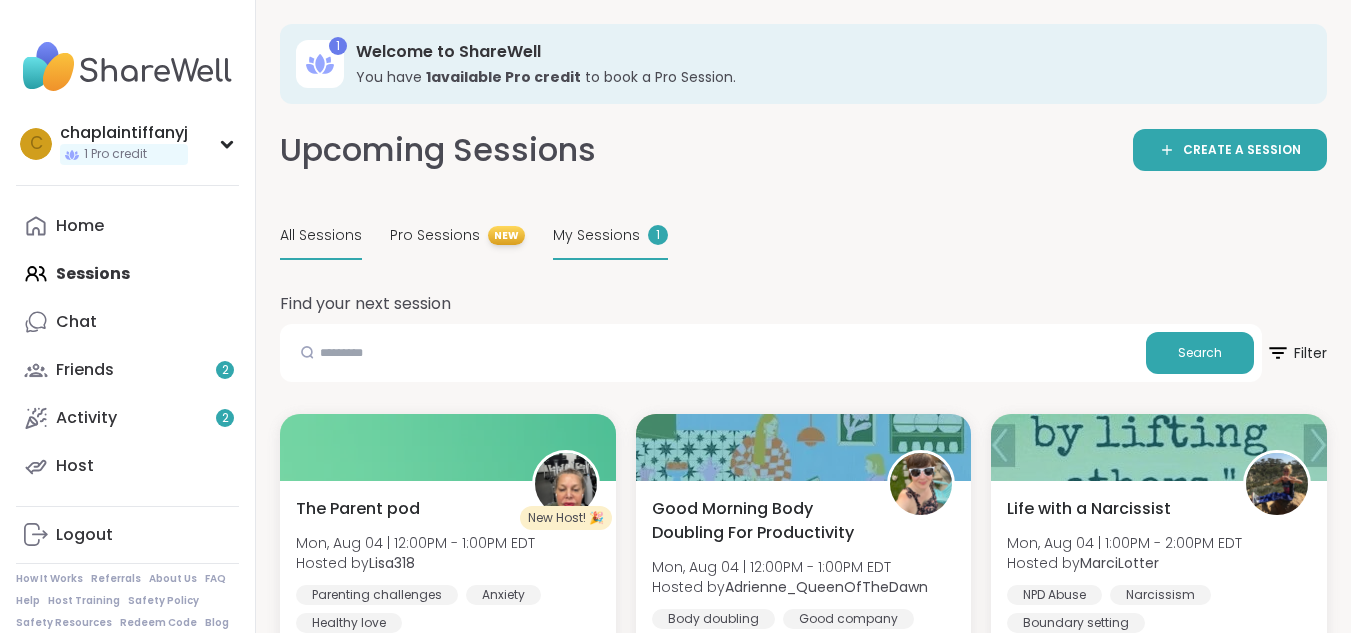 click on "My Sessions" at bounding box center (596, 235) 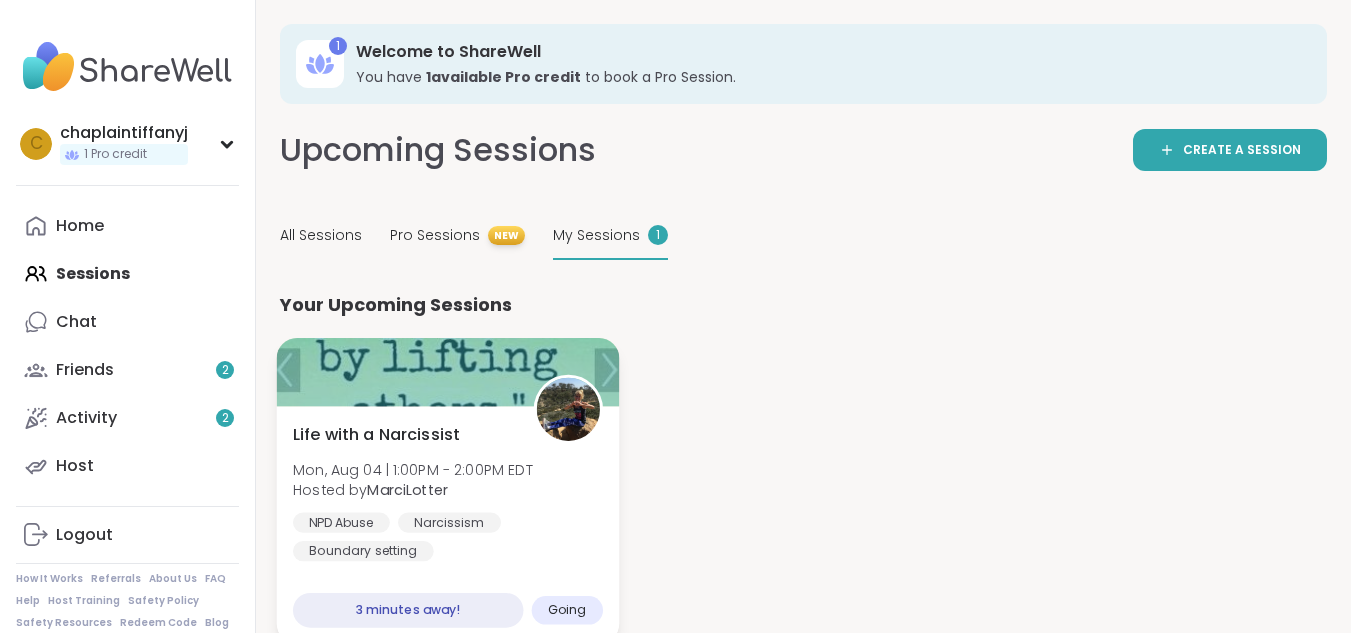 click on "3 minutes away!" at bounding box center [408, 610] 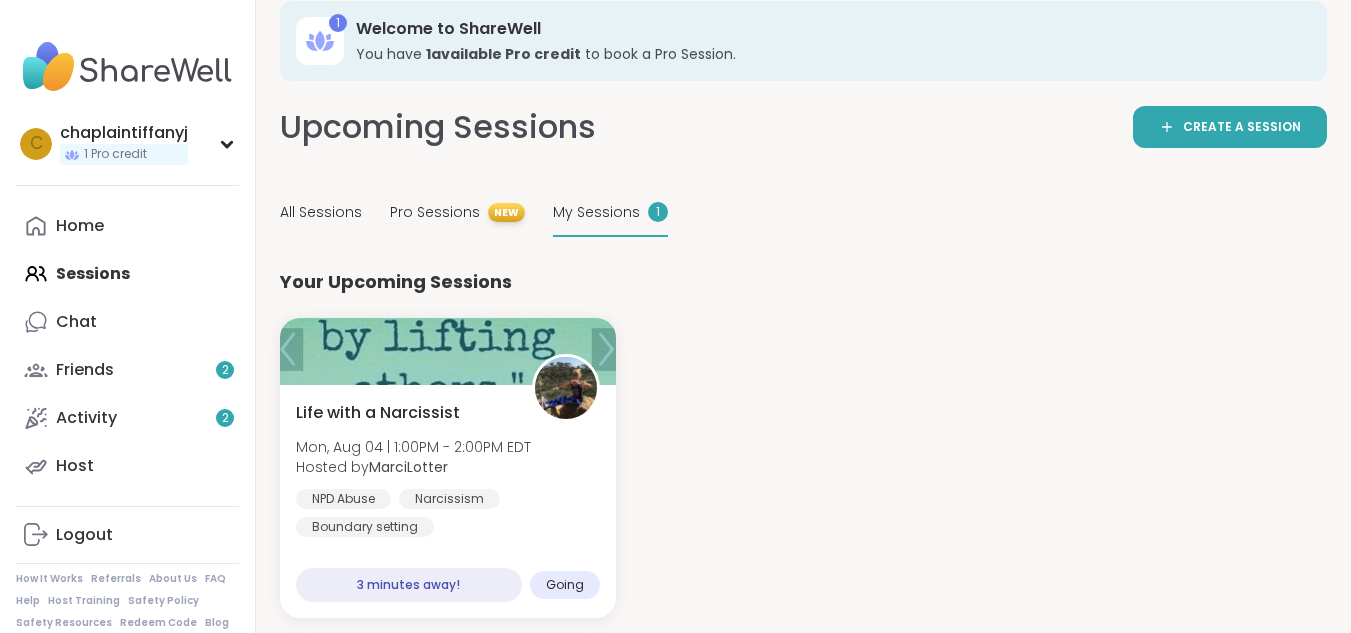 scroll, scrollTop: 28, scrollLeft: 0, axis: vertical 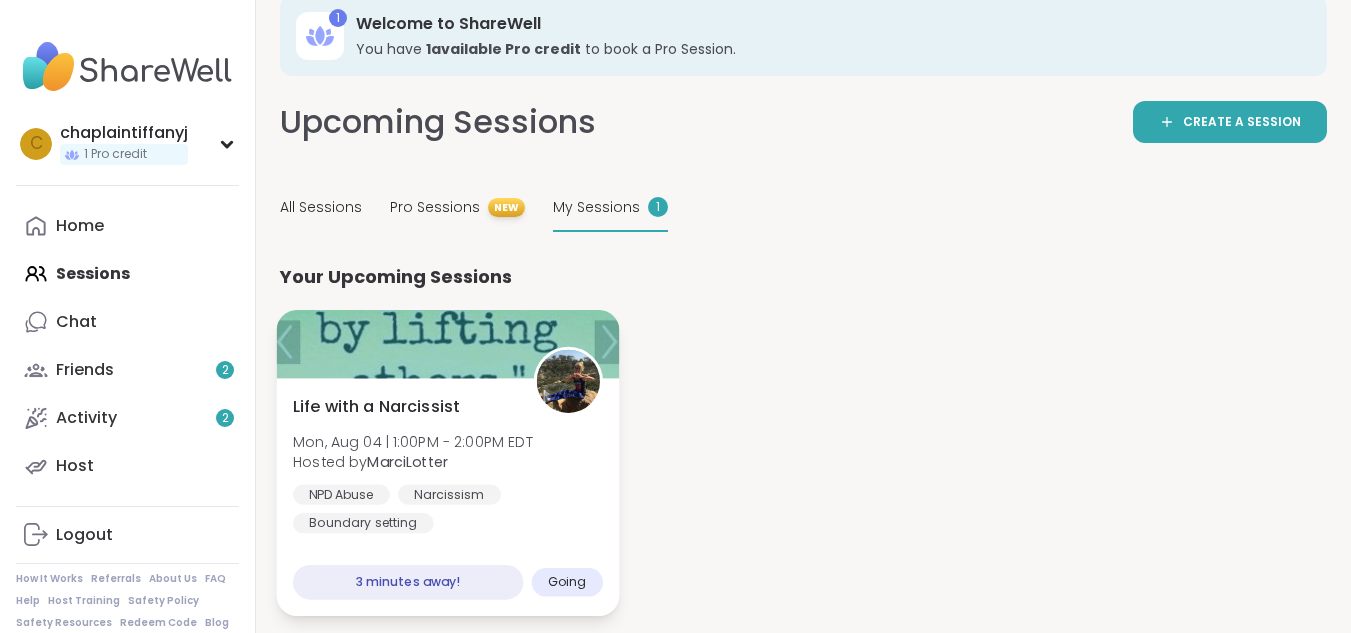 click on "Going" at bounding box center [567, 582] 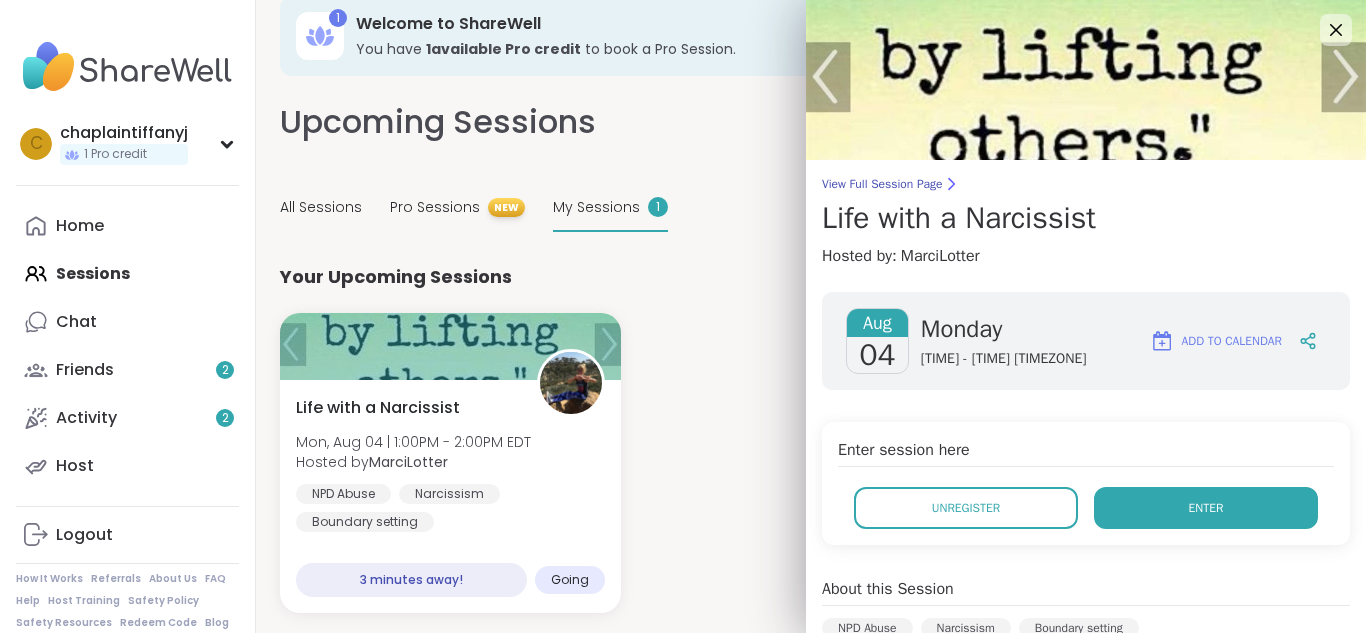 click on "Enter" at bounding box center (1206, 508) 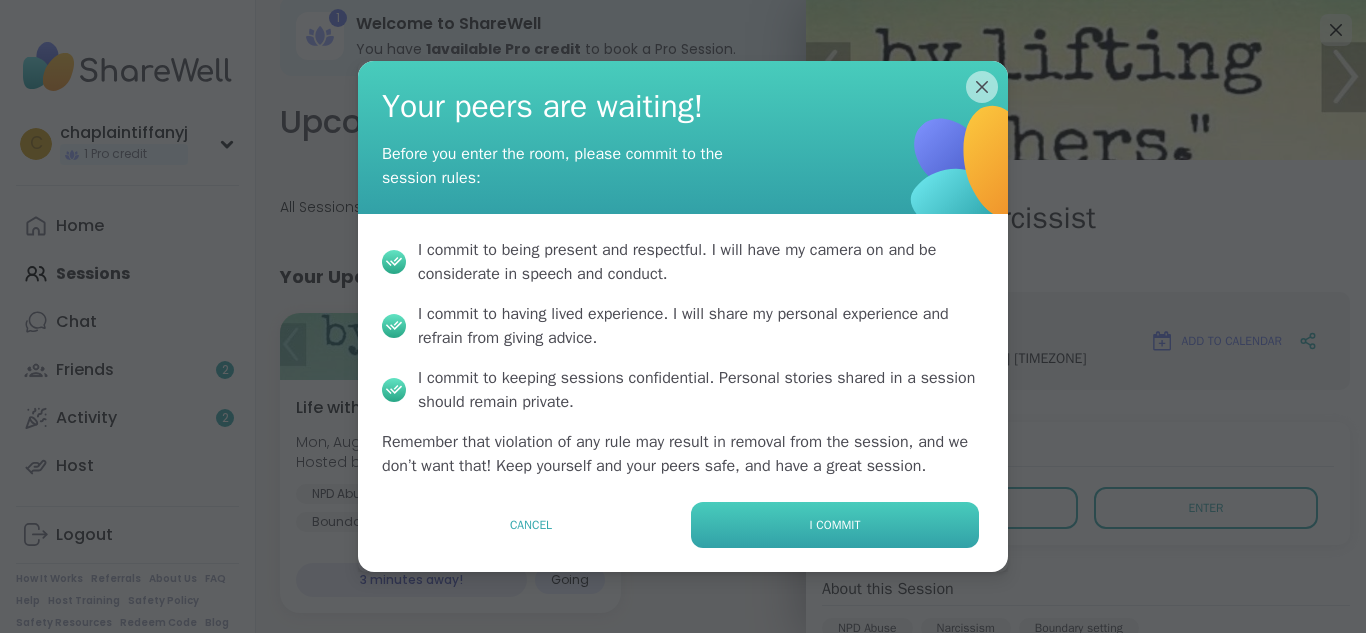 click on "I commit" at bounding box center [835, 525] 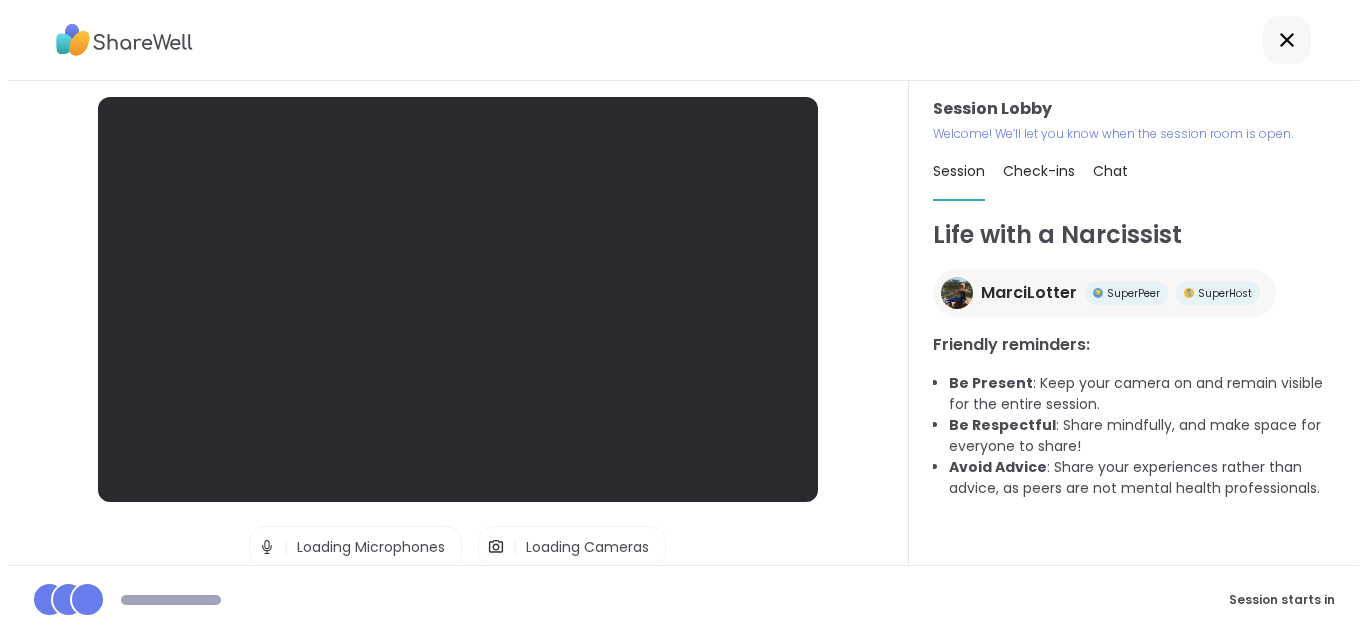 scroll, scrollTop: 0, scrollLeft: 0, axis: both 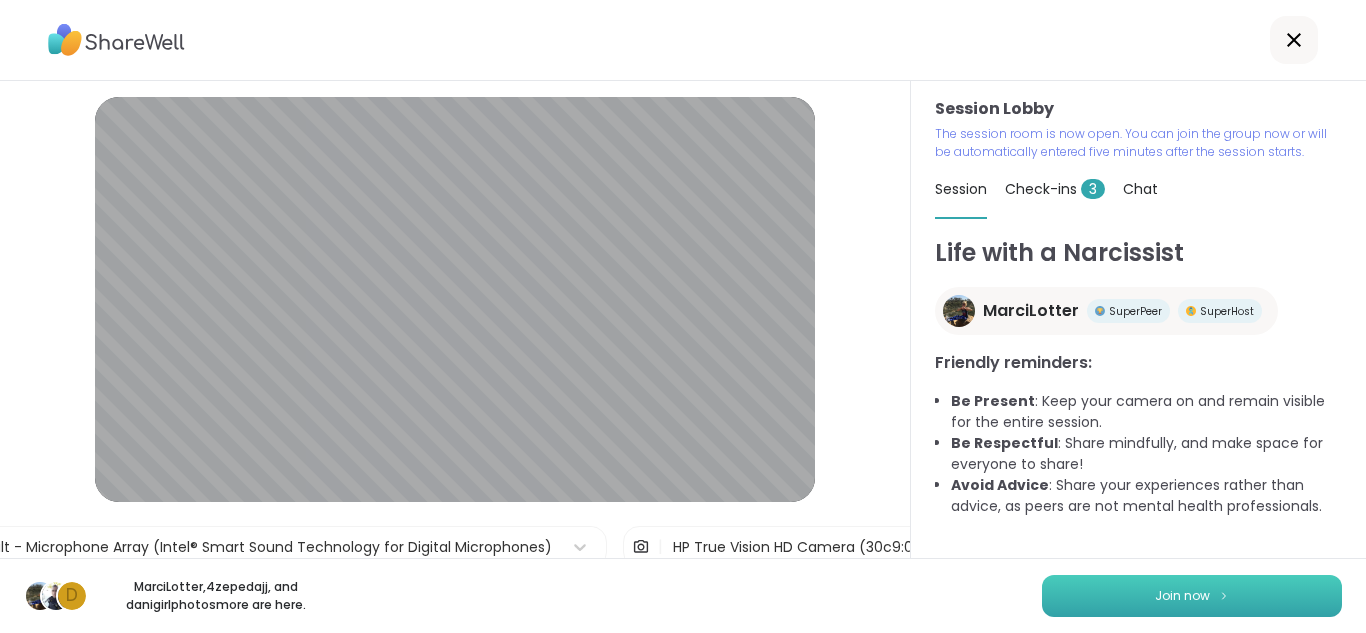 click on "Join now" at bounding box center (1192, 596) 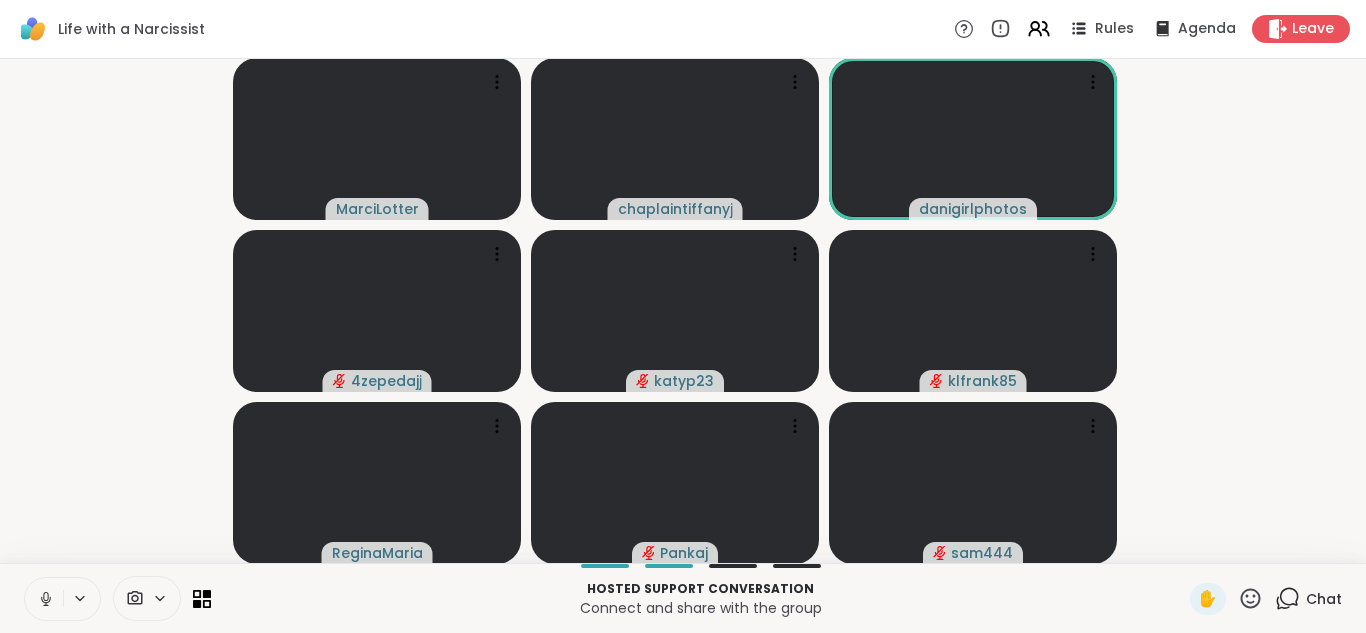 click on "Hosted support conversation" at bounding box center [700, 589] 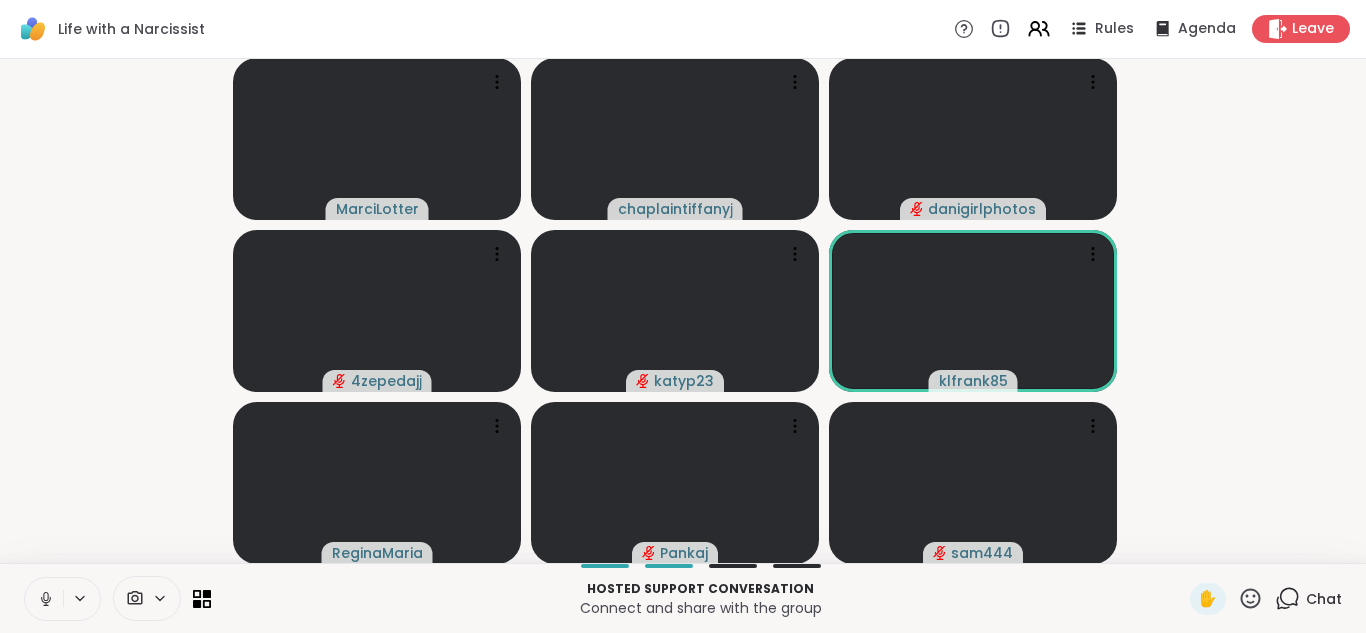 click on "Connect and share with the group" at bounding box center [700, 608] 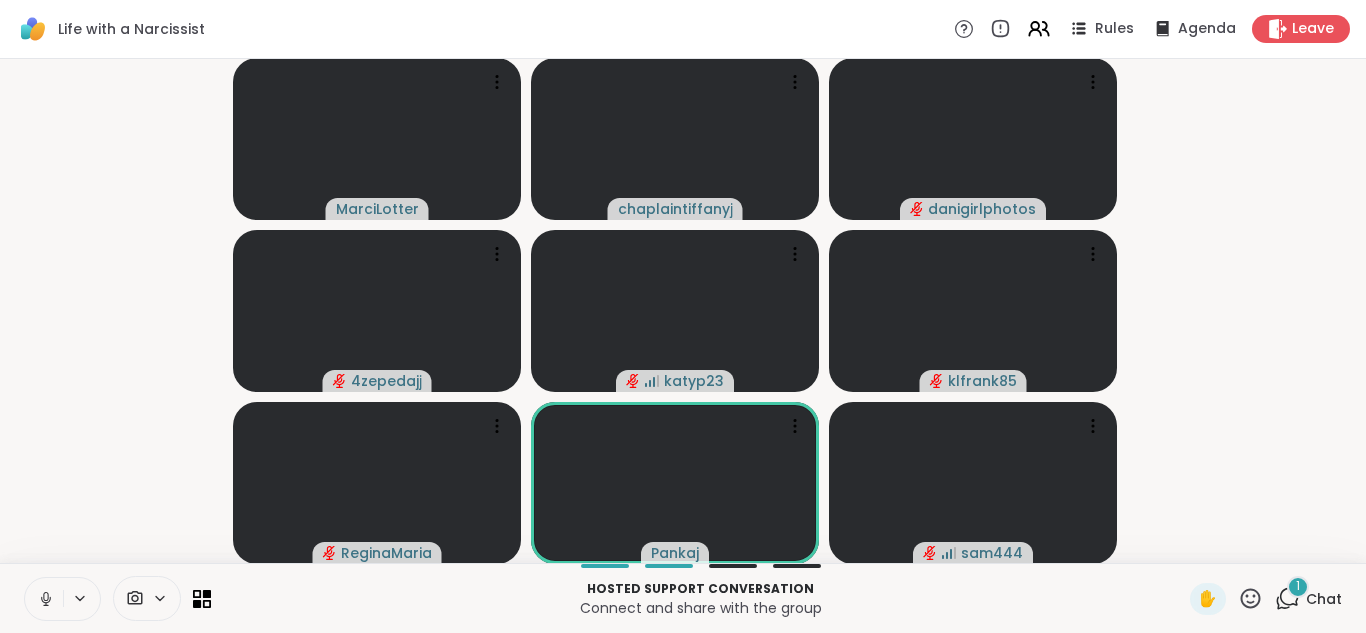 click on "Hosted support conversation Connect and share with the group ✋ 1 Chat" at bounding box center [683, 598] 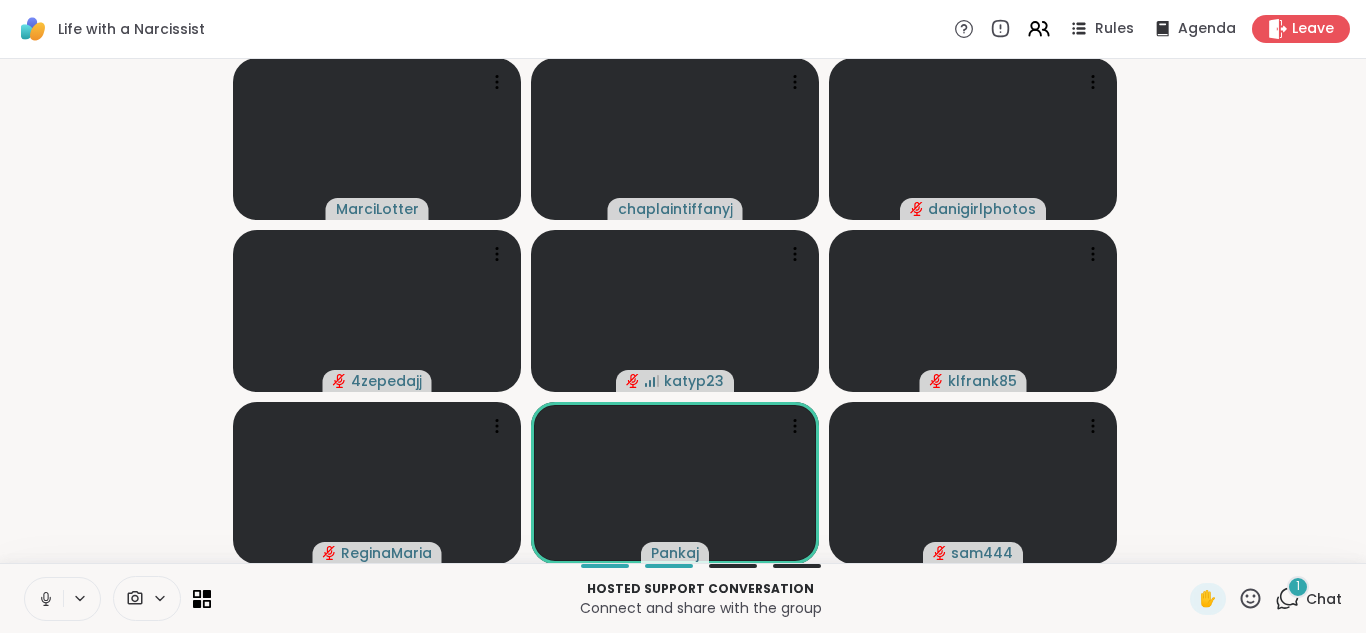 click on "1" at bounding box center [1298, 587] 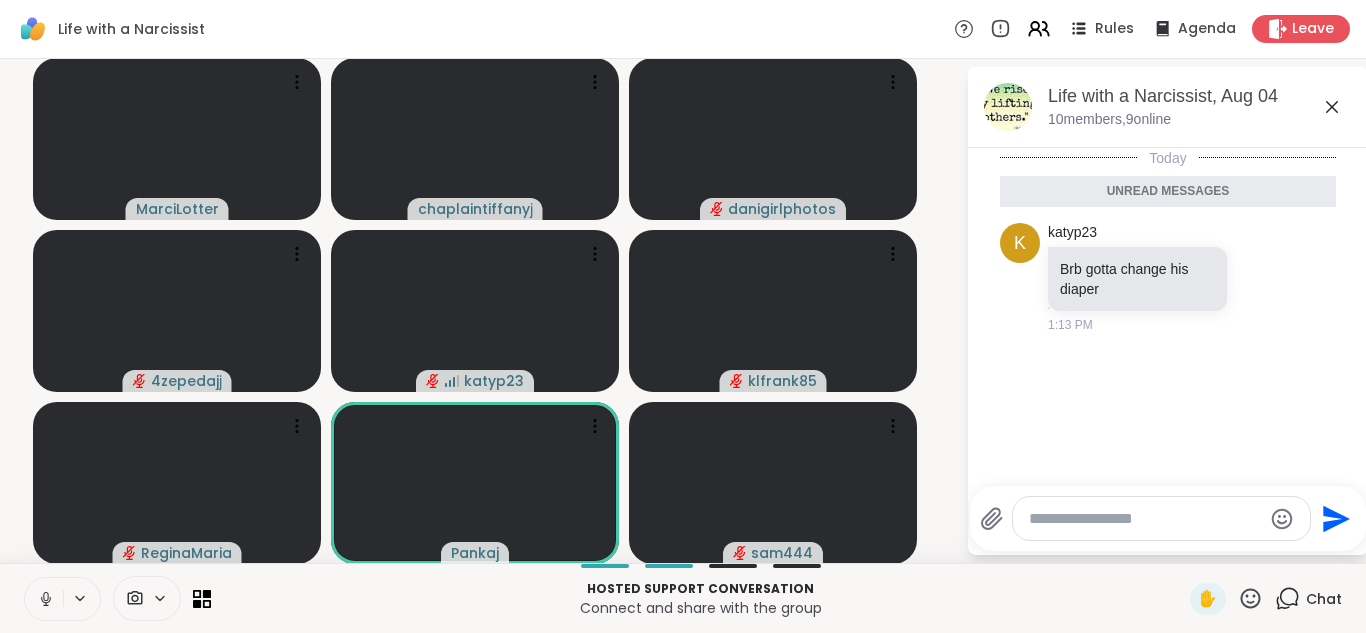click on "Life with a Narcissist Rules Agenda Leave [NAME] [NAME] [NAME] [NAME] [NAME] Life with a Narcissist, Aug 04 10 members, 9 online Today Unread messages k [NAME] Brb gotta change his diaper [TIME] Send Hosted support conversation Connect and share with the group ✋ Chat ShareWell | Session Room *" at bounding box center (683, 316) 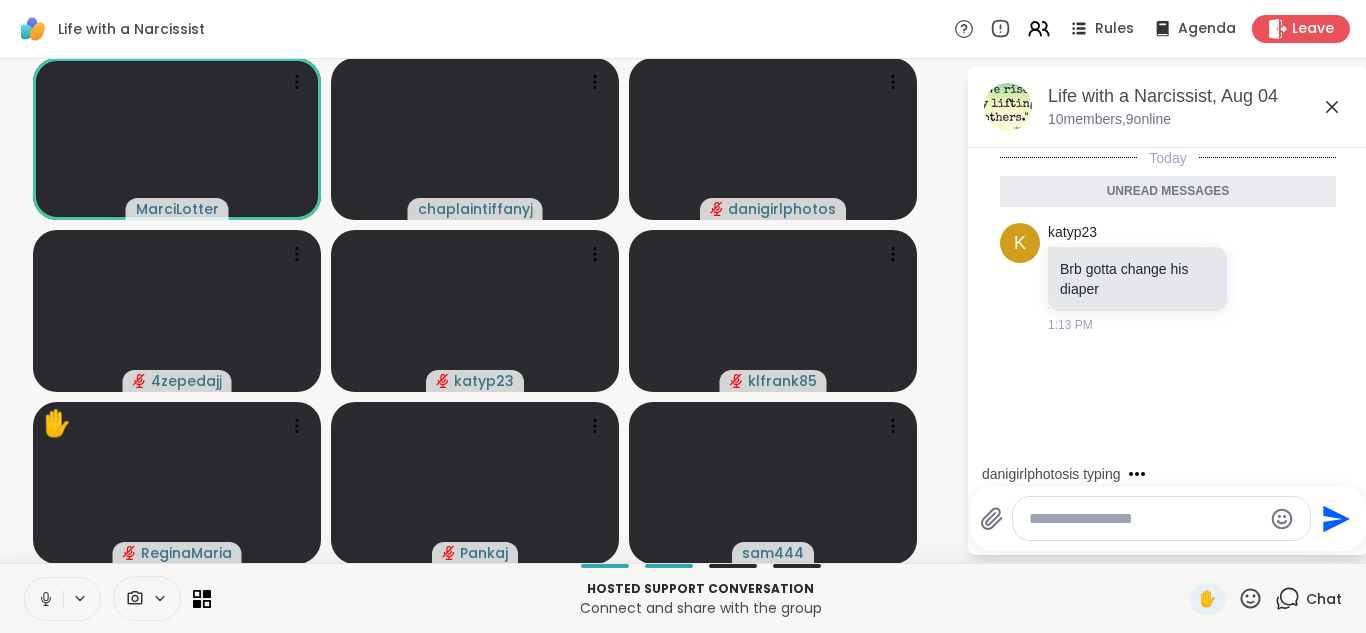click 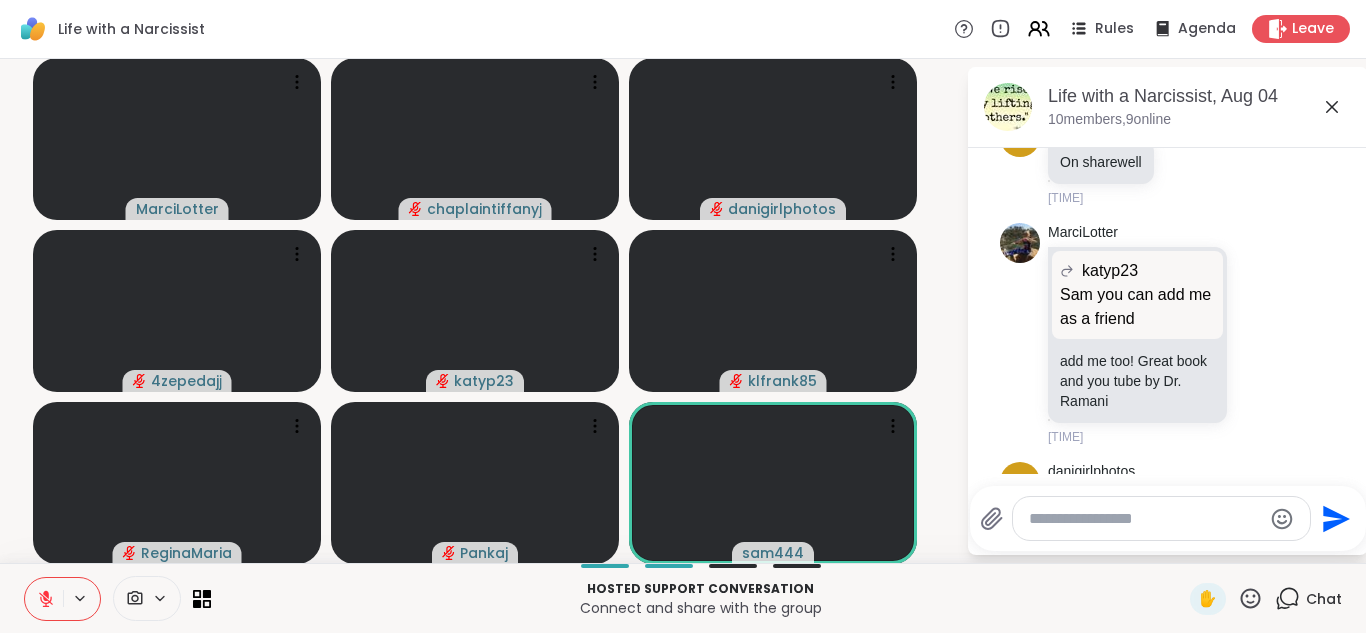 scroll, scrollTop: 779, scrollLeft: 0, axis: vertical 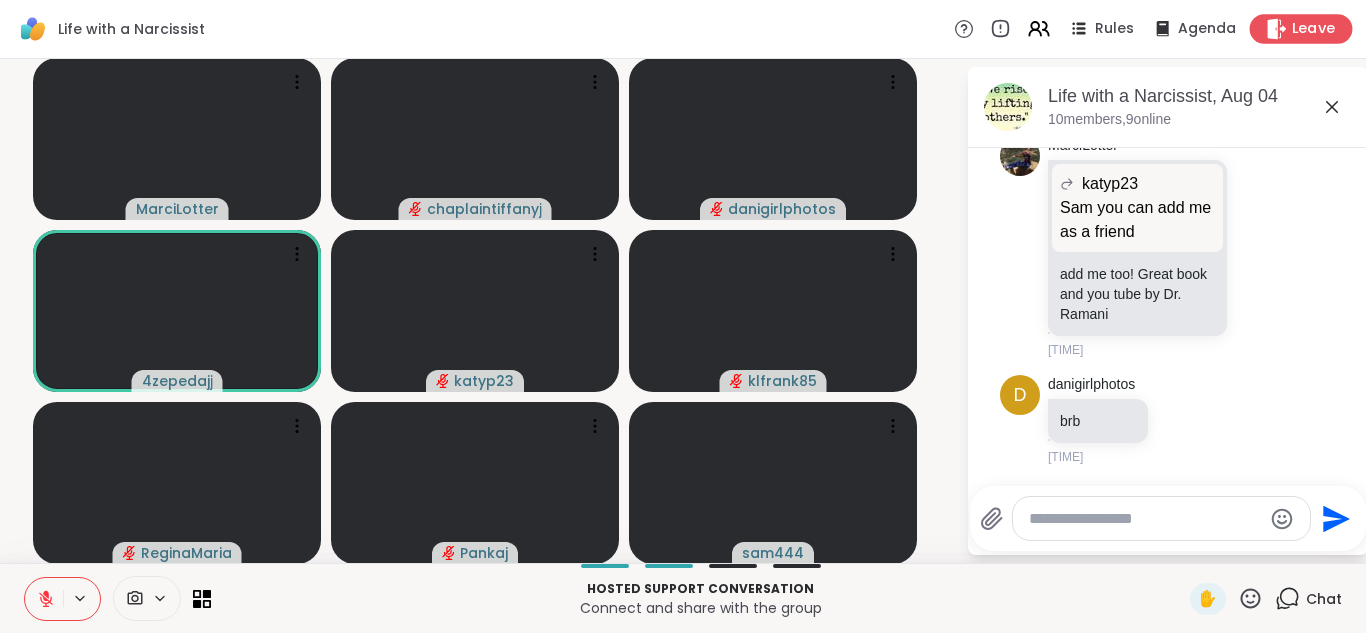 click on "Leave" at bounding box center [1314, 29] 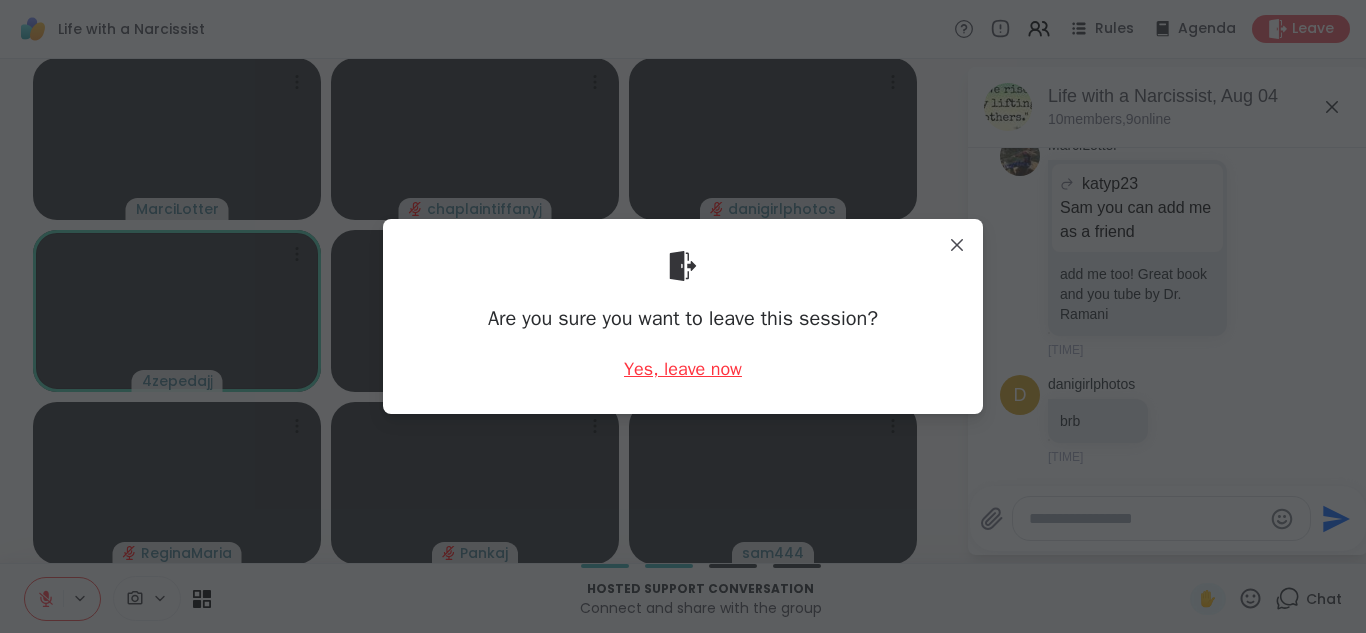 click on "Yes, leave now" at bounding box center [683, 369] 